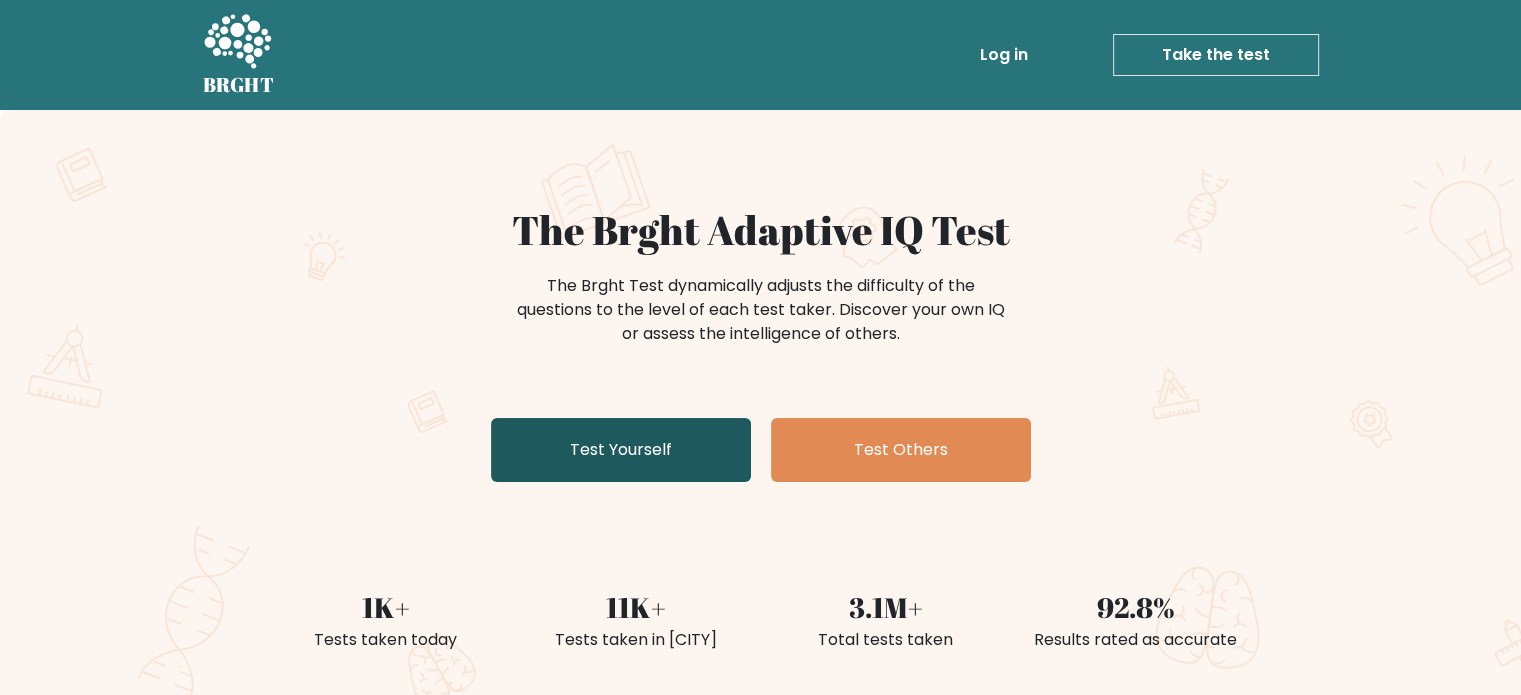 scroll, scrollTop: 200, scrollLeft: 0, axis: vertical 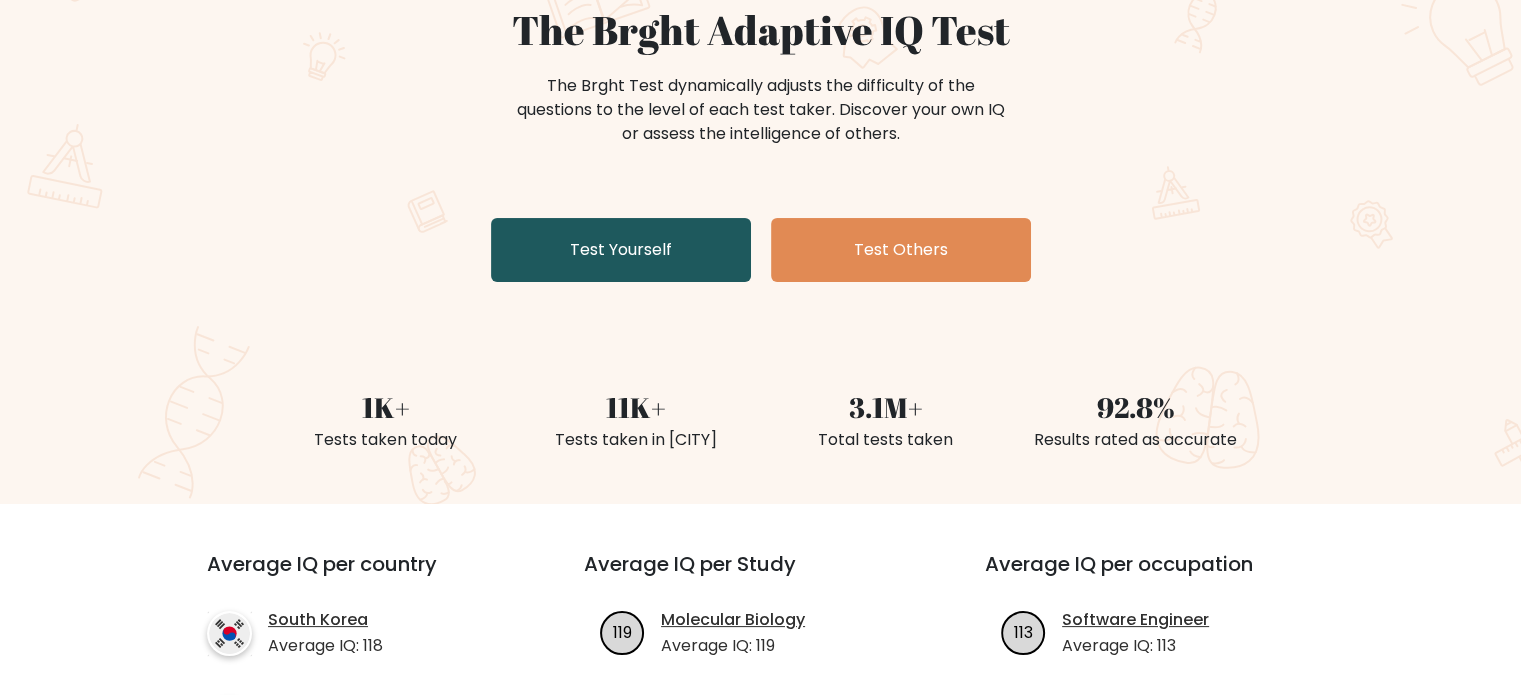 click on "Test Yourself" at bounding box center [621, 250] 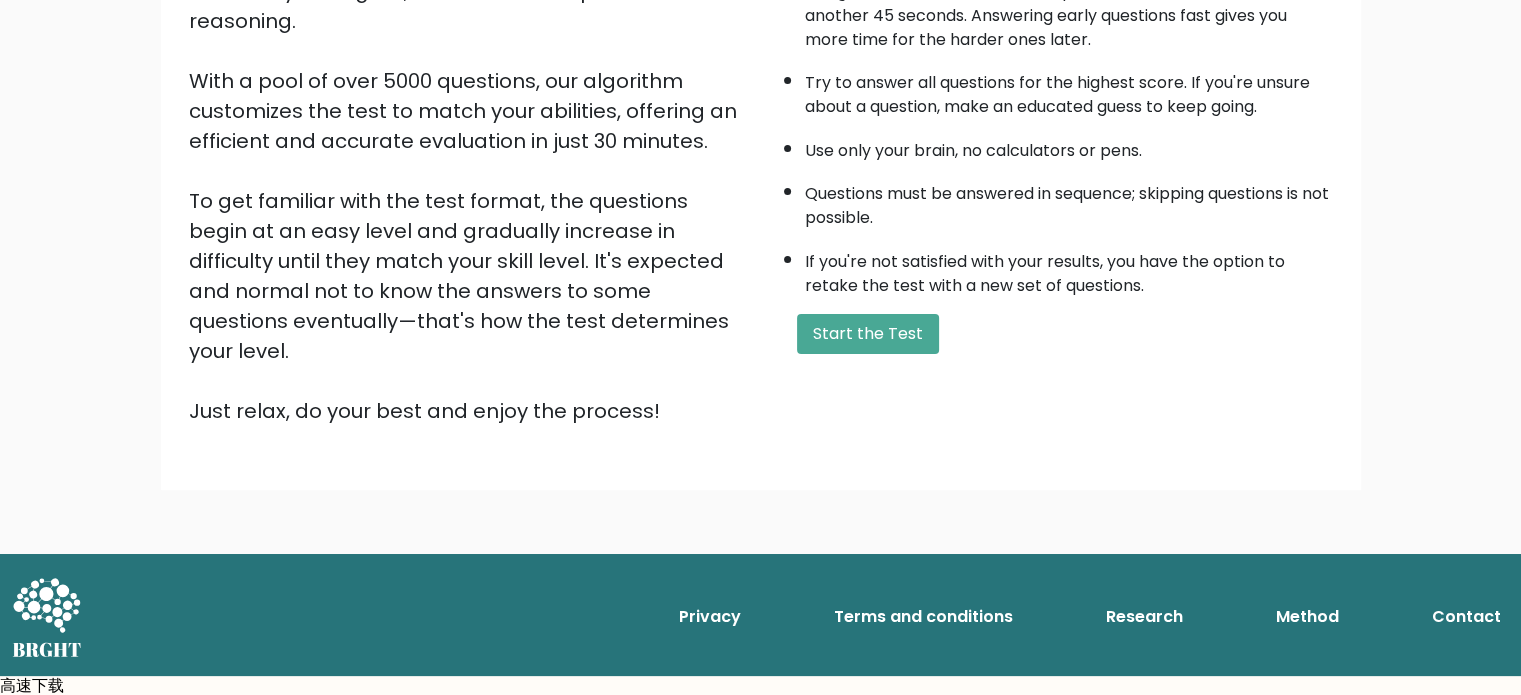 scroll, scrollTop: 600, scrollLeft: 0, axis: vertical 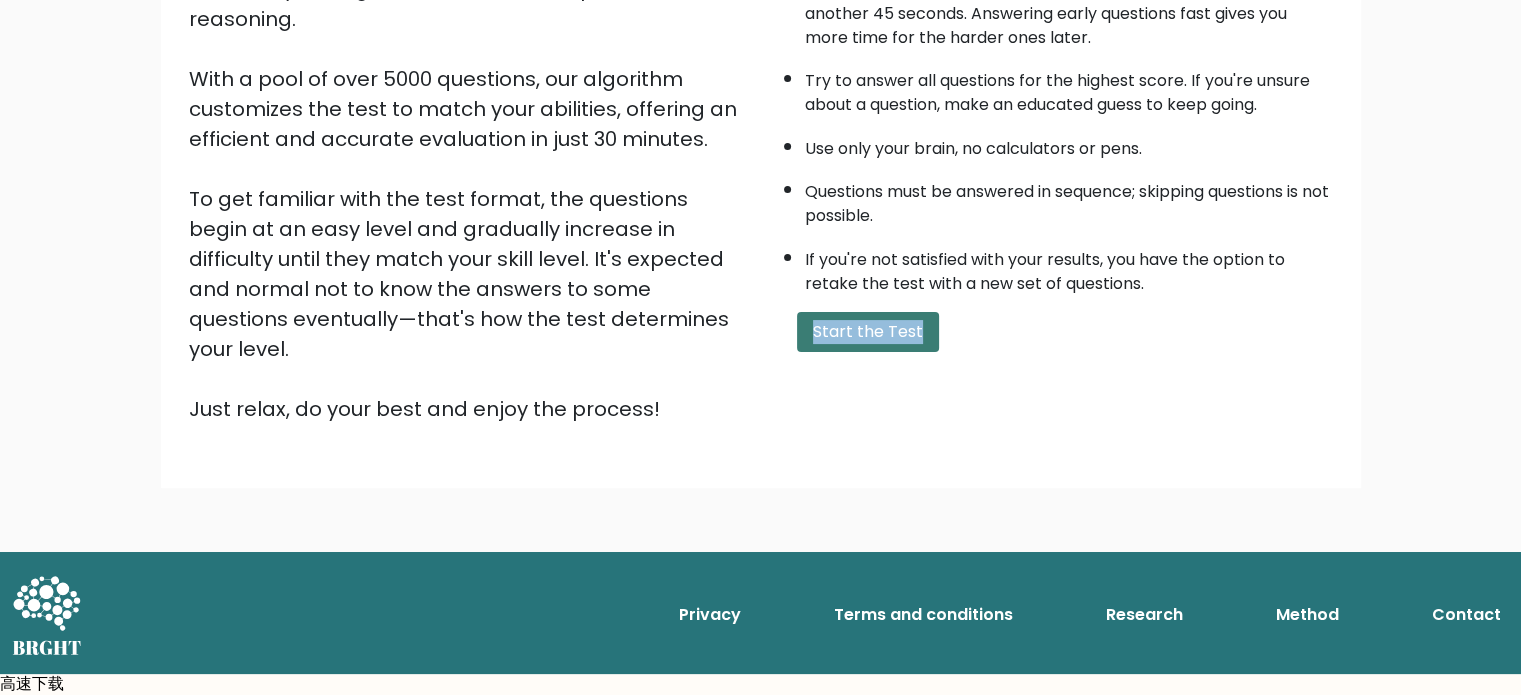 click on "A few things before you start:
The test has 40 questions and needs to be finished in 30 minutes. You get 45 seconds for the first question, and each next one adds another 45 seconds. Answering early questions fast gives you more time for the harder ones later.
Try to answer all questions for the highest score. If you're unsure about a question, make an educated guess to keep going.
Use only your brain, no calculators or pens.
Questions must be answered in sequence; skipping questions is not possible.
If you're not satisfied with your results, you have the option to retake the test with a new set of questions.
Start the Test" at bounding box center [1053, 164] 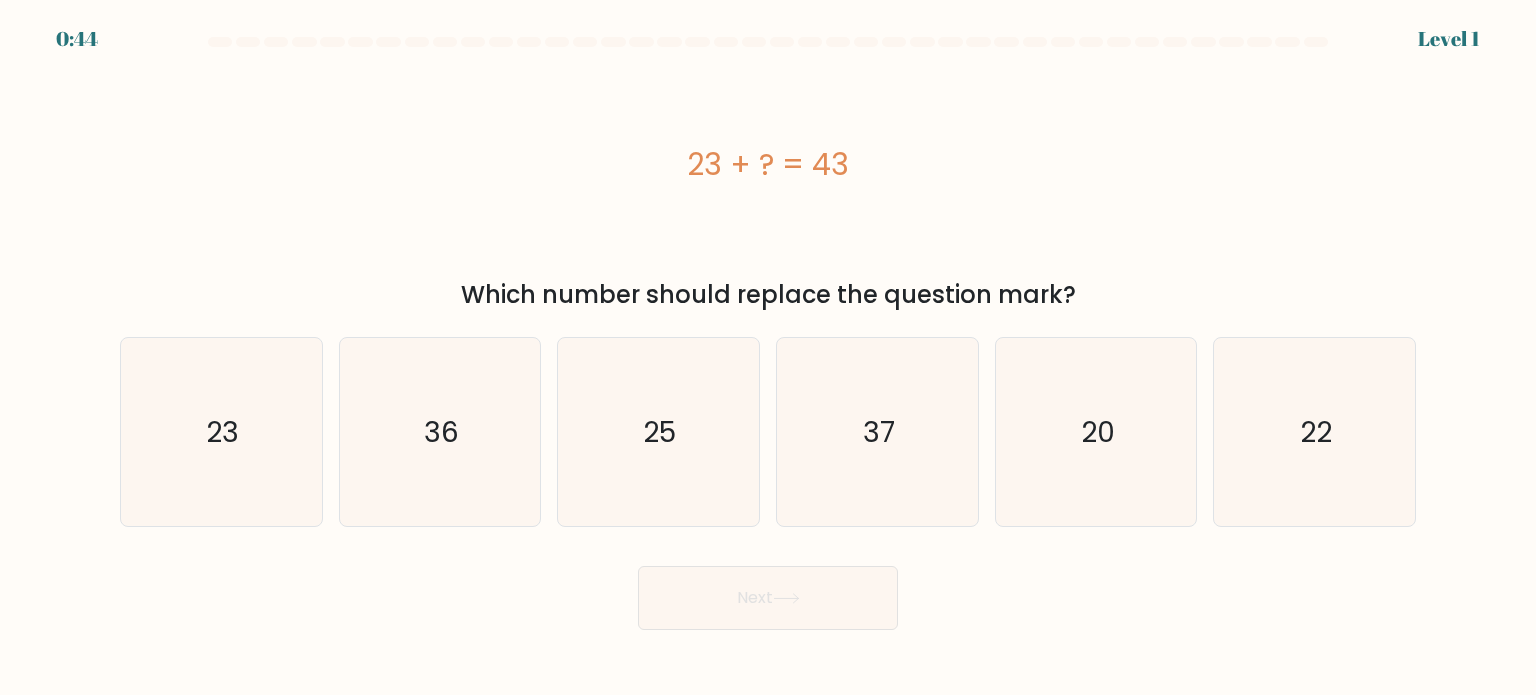 scroll, scrollTop: 0, scrollLeft: 0, axis: both 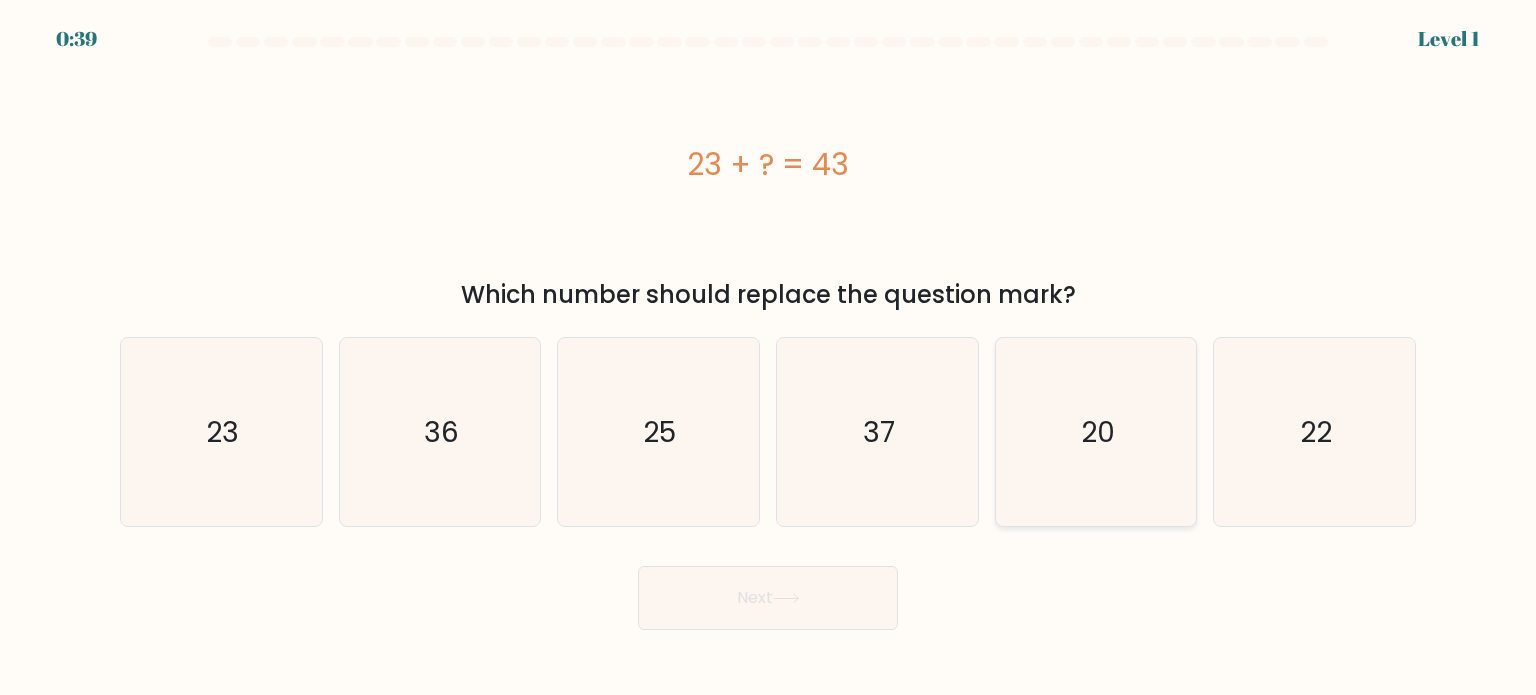 click on "20" at bounding box center [1096, 432] 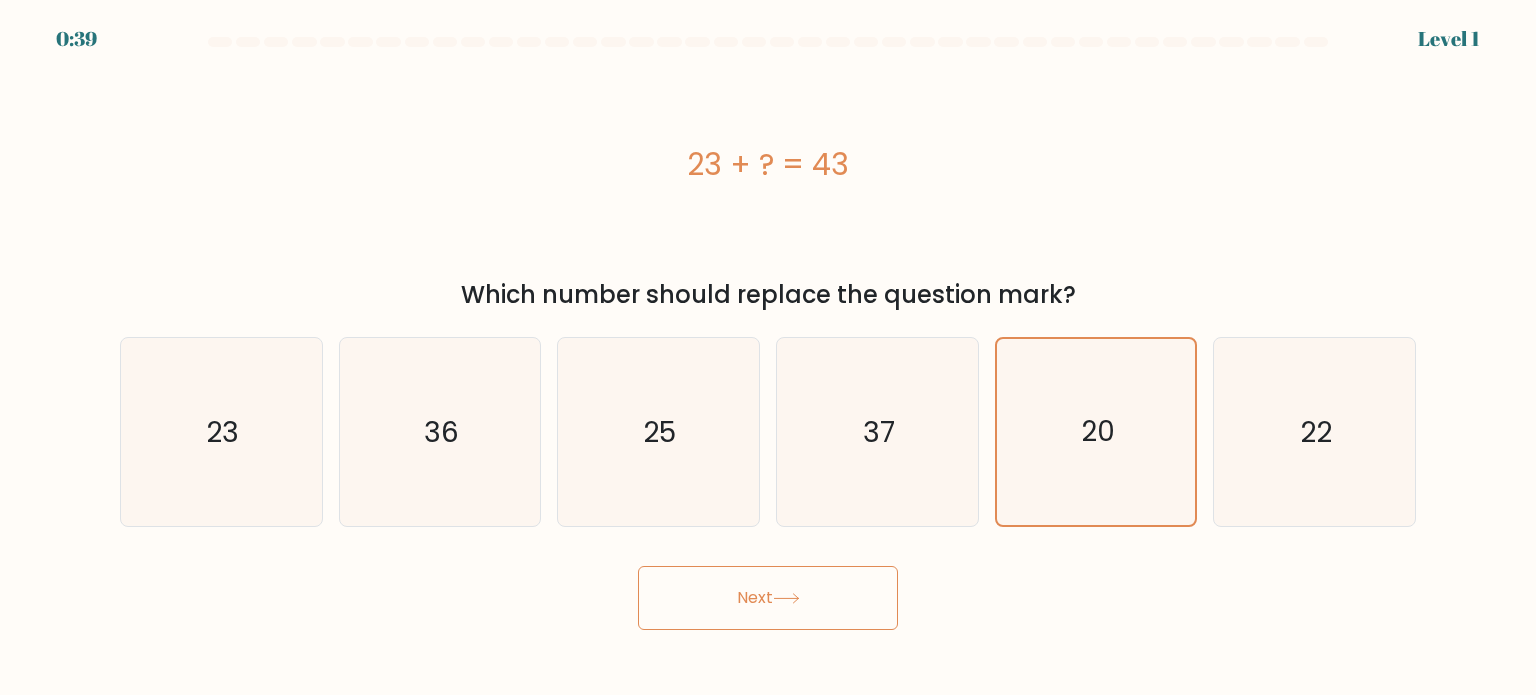 click on "Next" at bounding box center [768, 598] 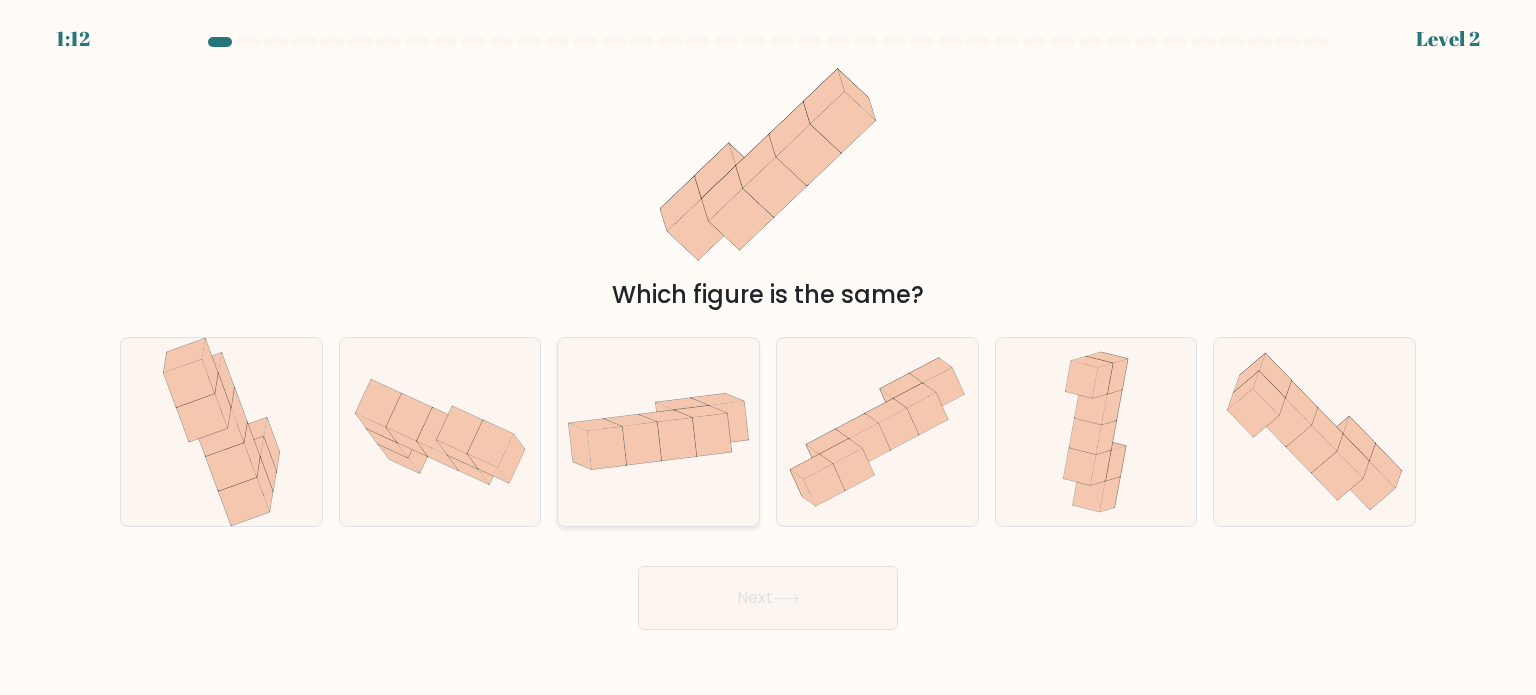 click at bounding box center [641, 443] 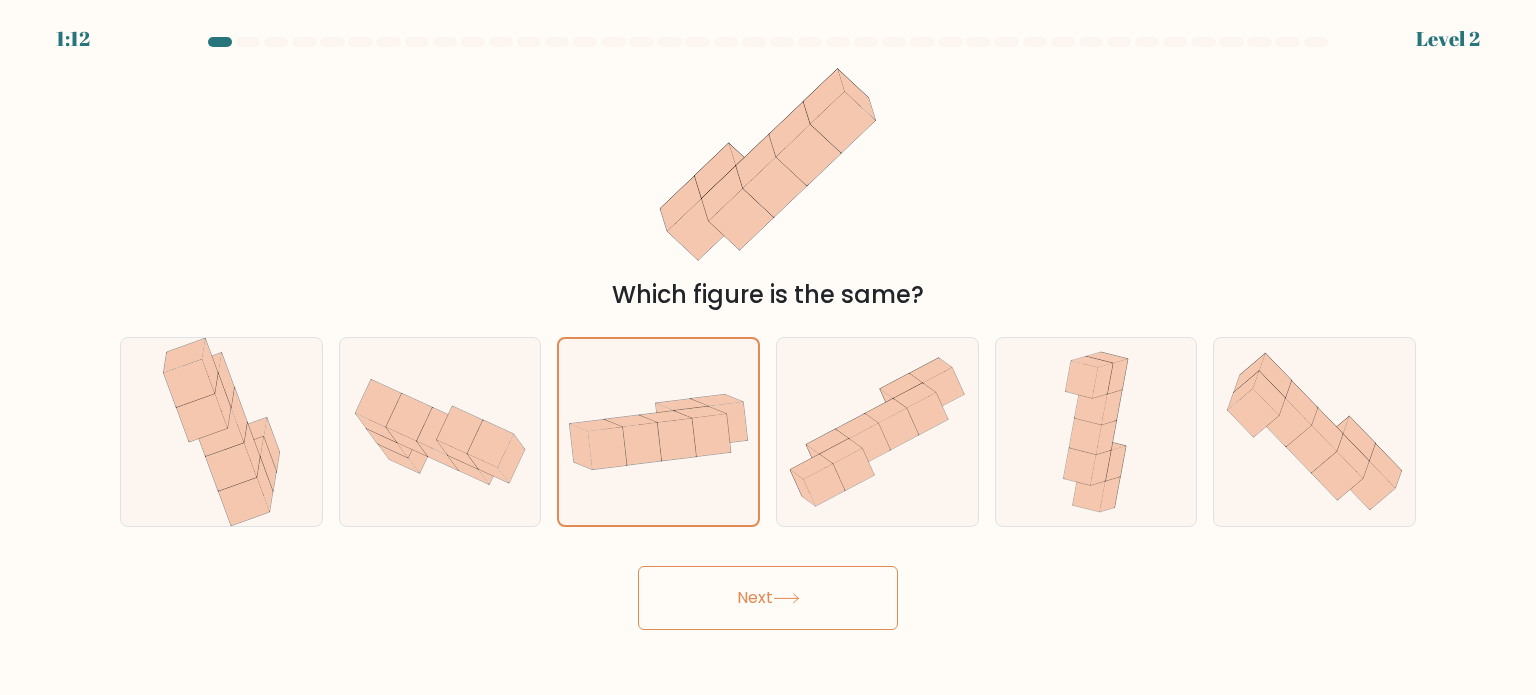 click on "Next" at bounding box center (768, 598) 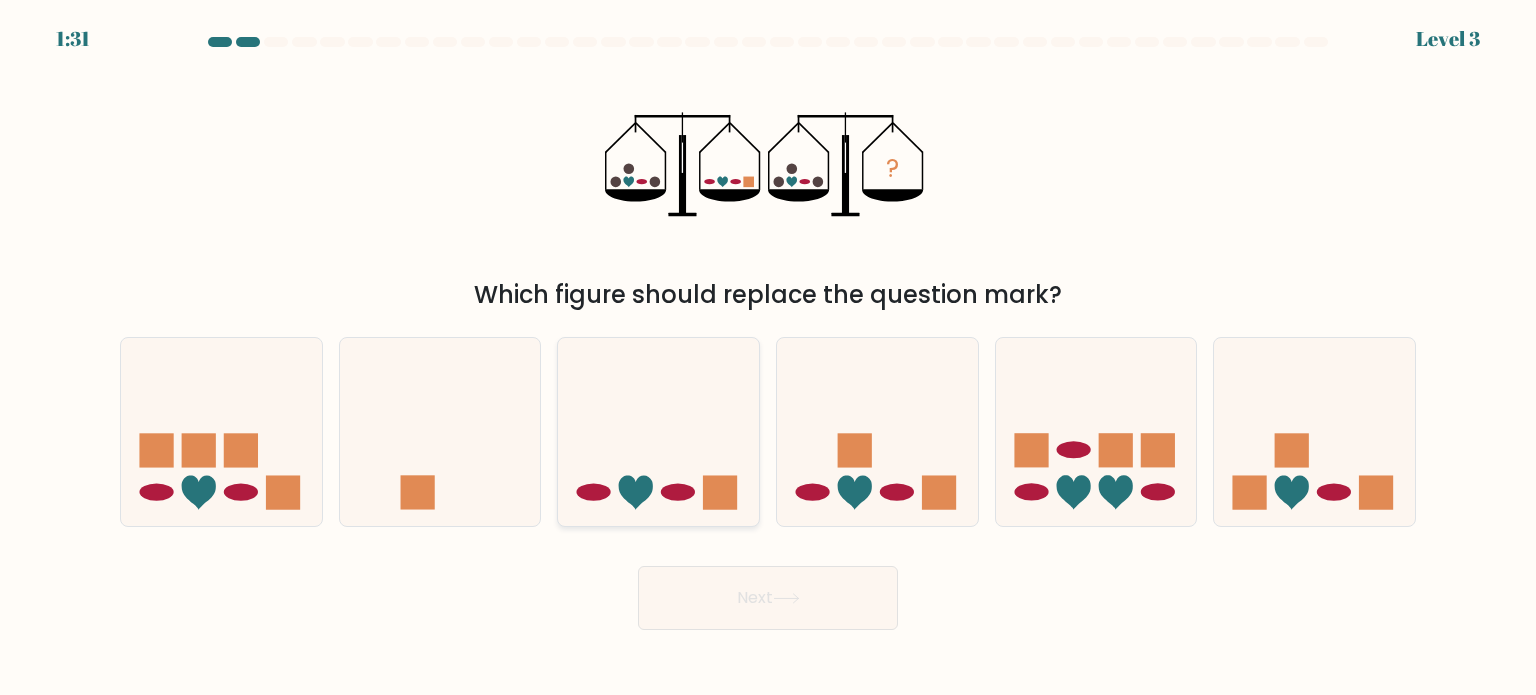 click at bounding box center [658, 432] 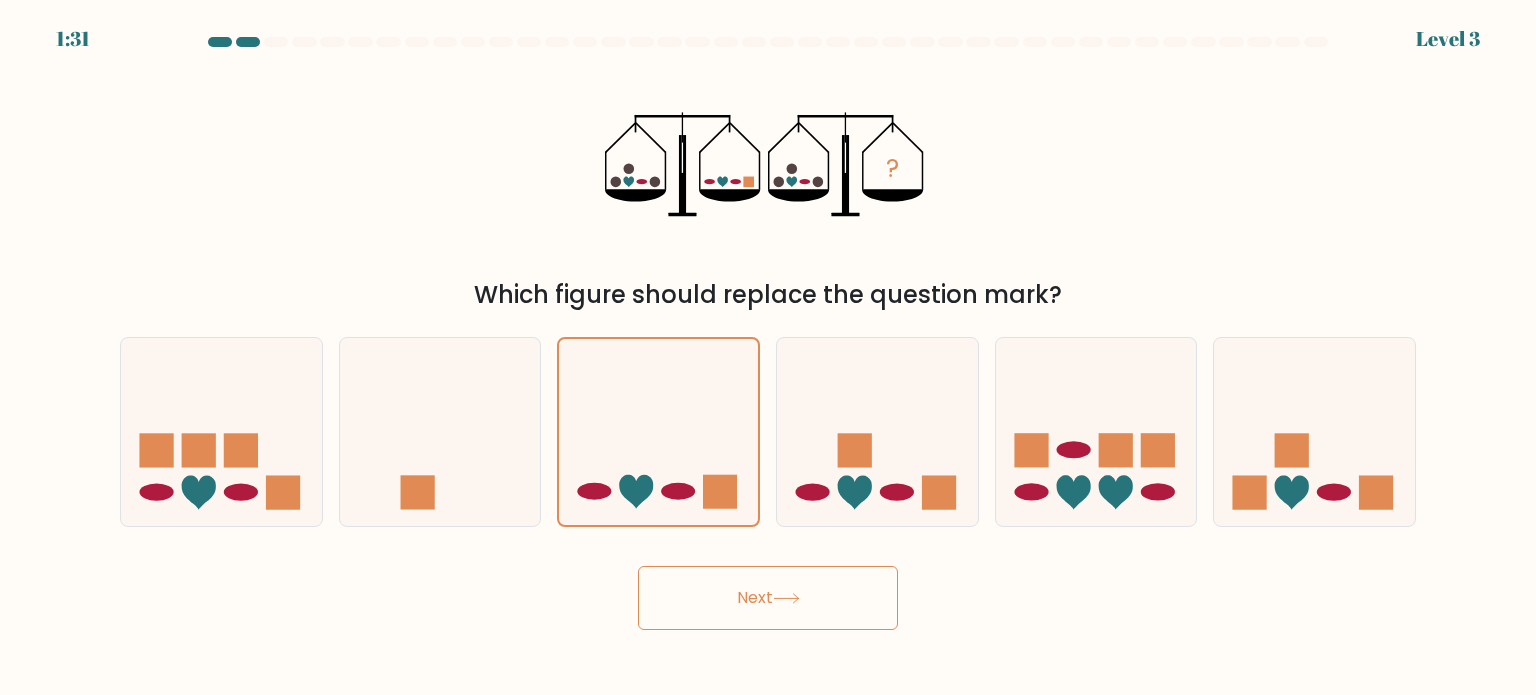click on "Next" at bounding box center (768, 598) 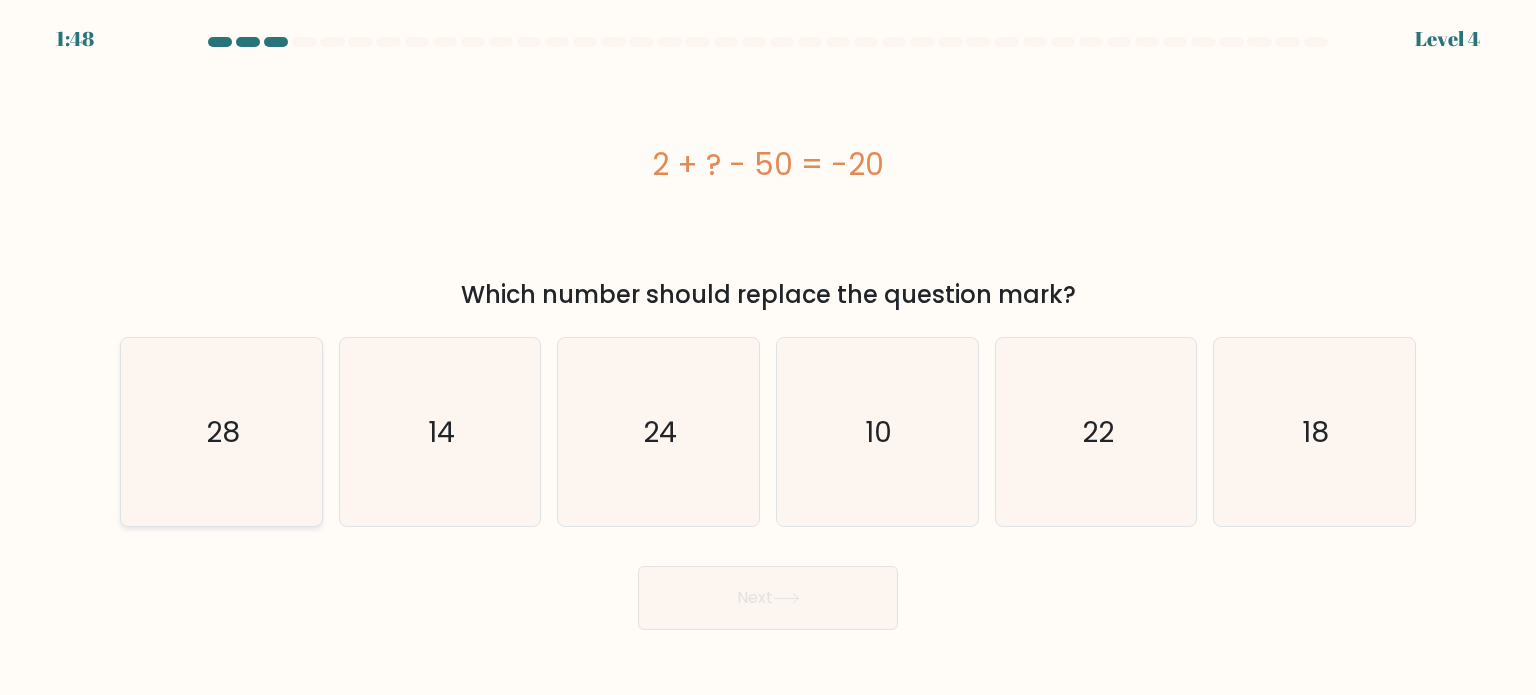 click on "28" at bounding box center [221, 432] 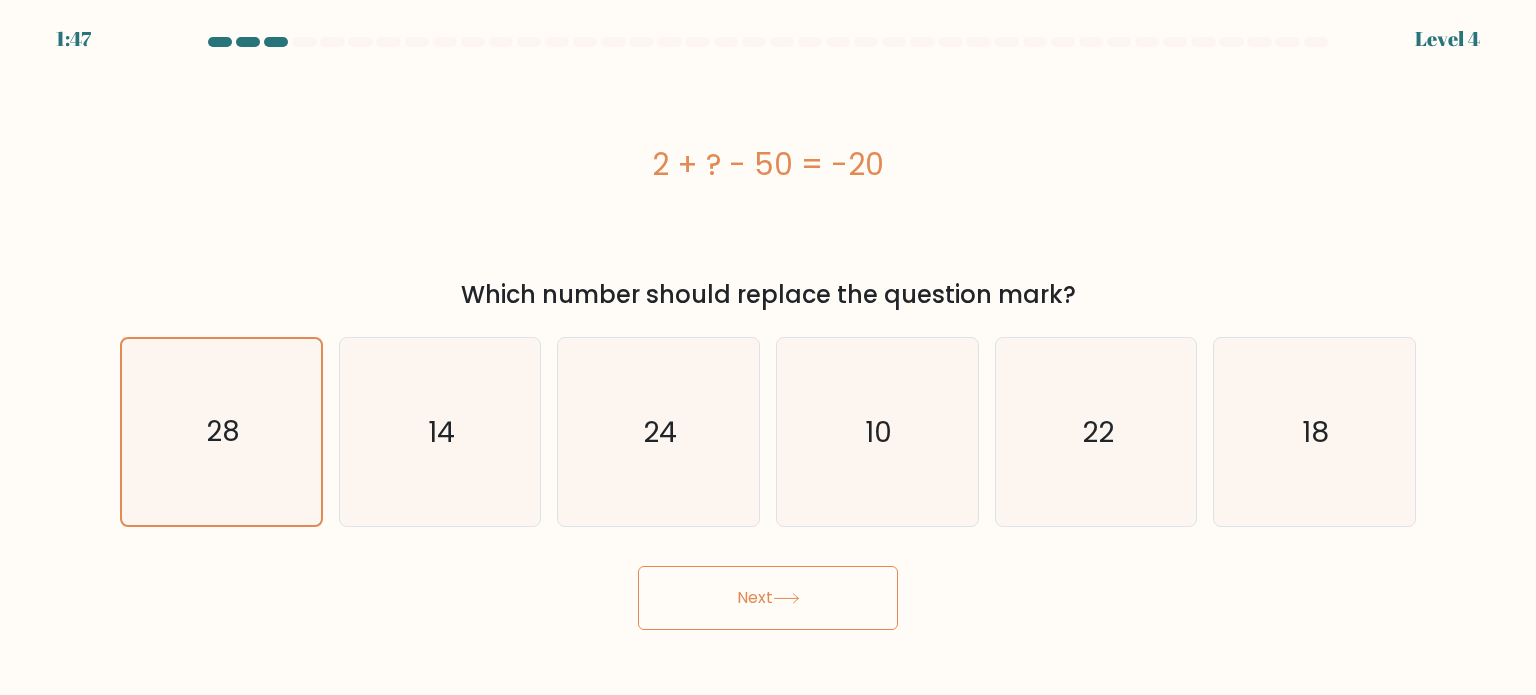 click on "1:46
Lorem 2
i." at bounding box center [768, 347] 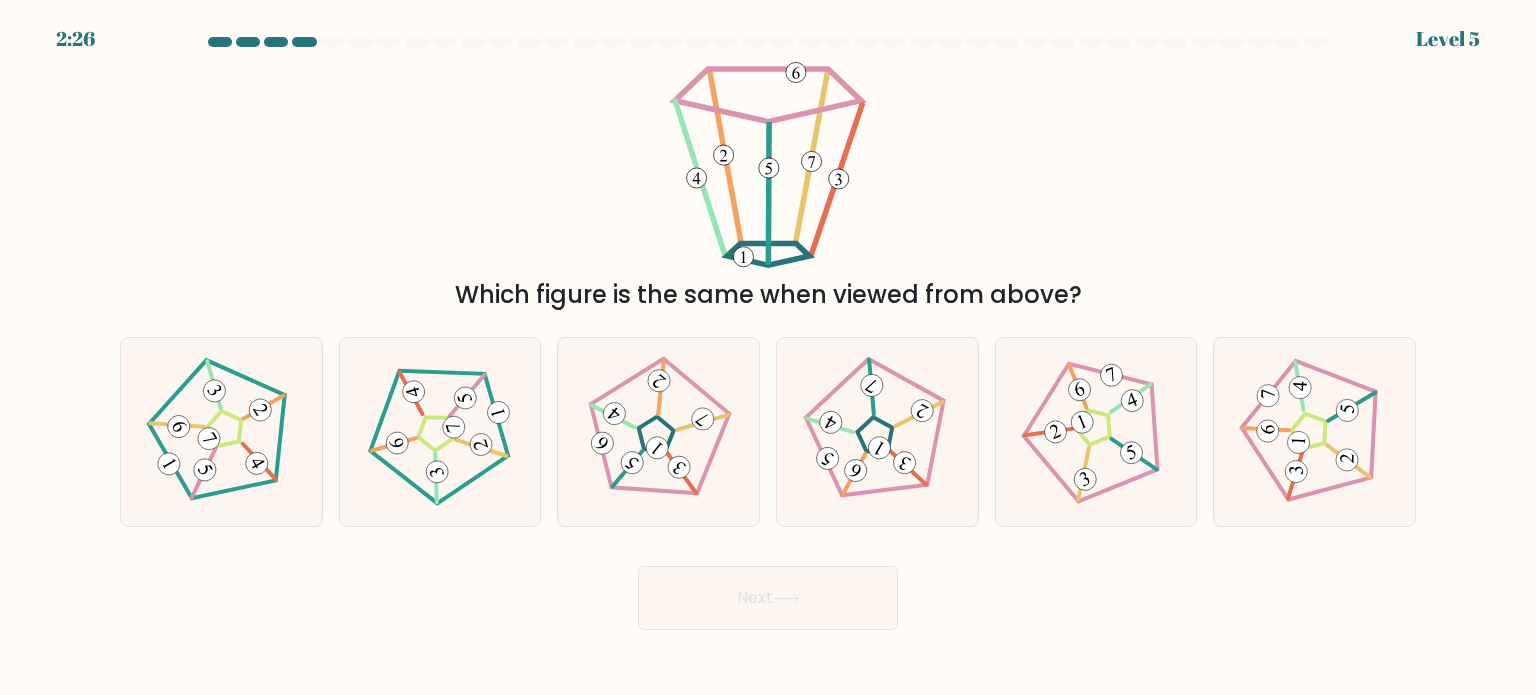 click on "Which figure is the same when viewed from above?" at bounding box center [768, 186] 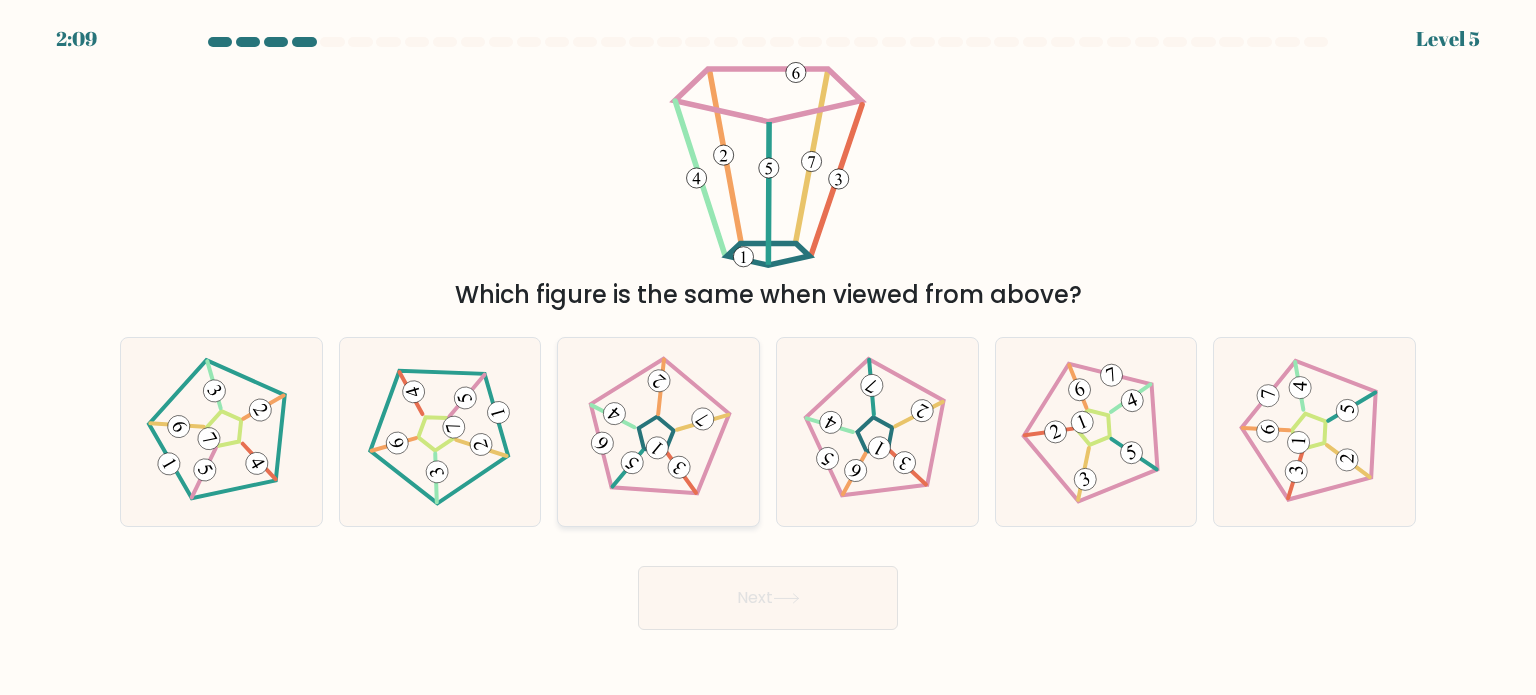 click at bounding box center (658, 431) 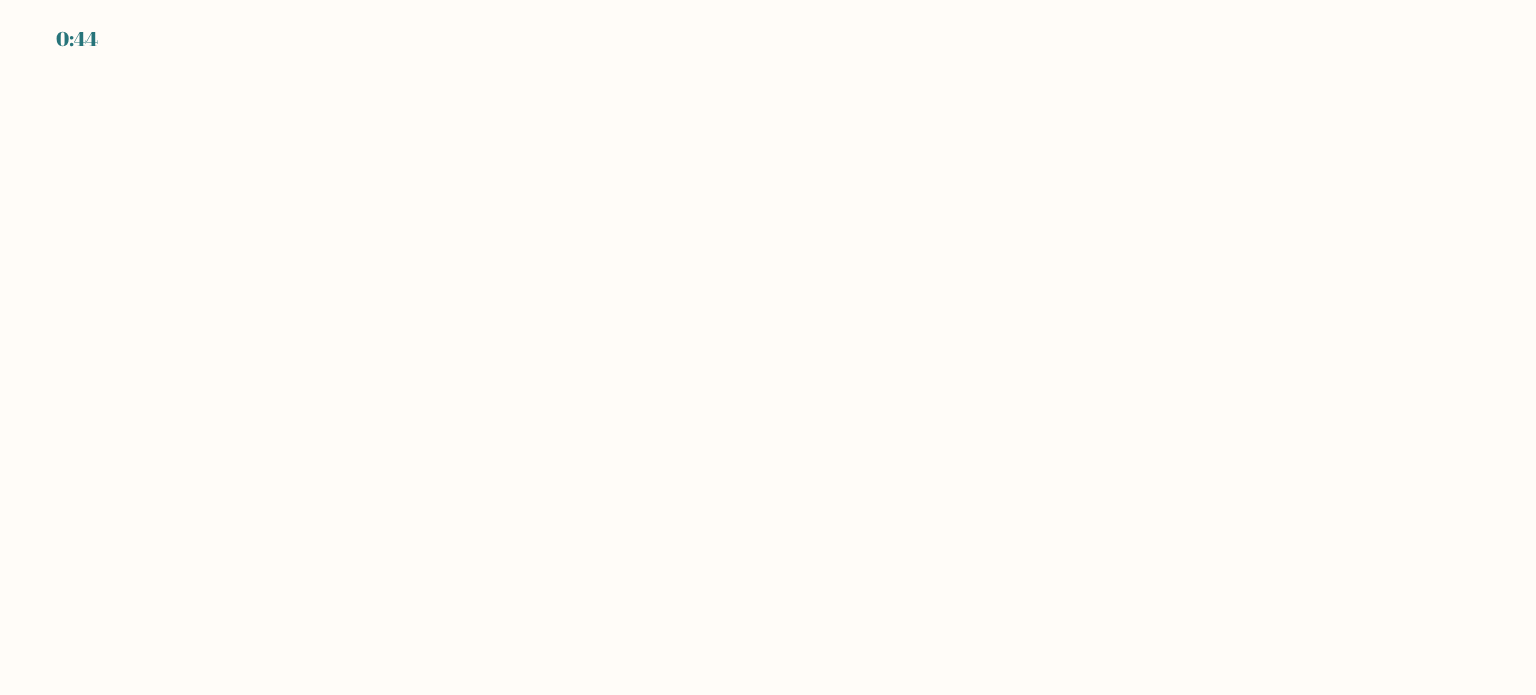 scroll, scrollTop: 0, scrollLeft: 0, axis: both 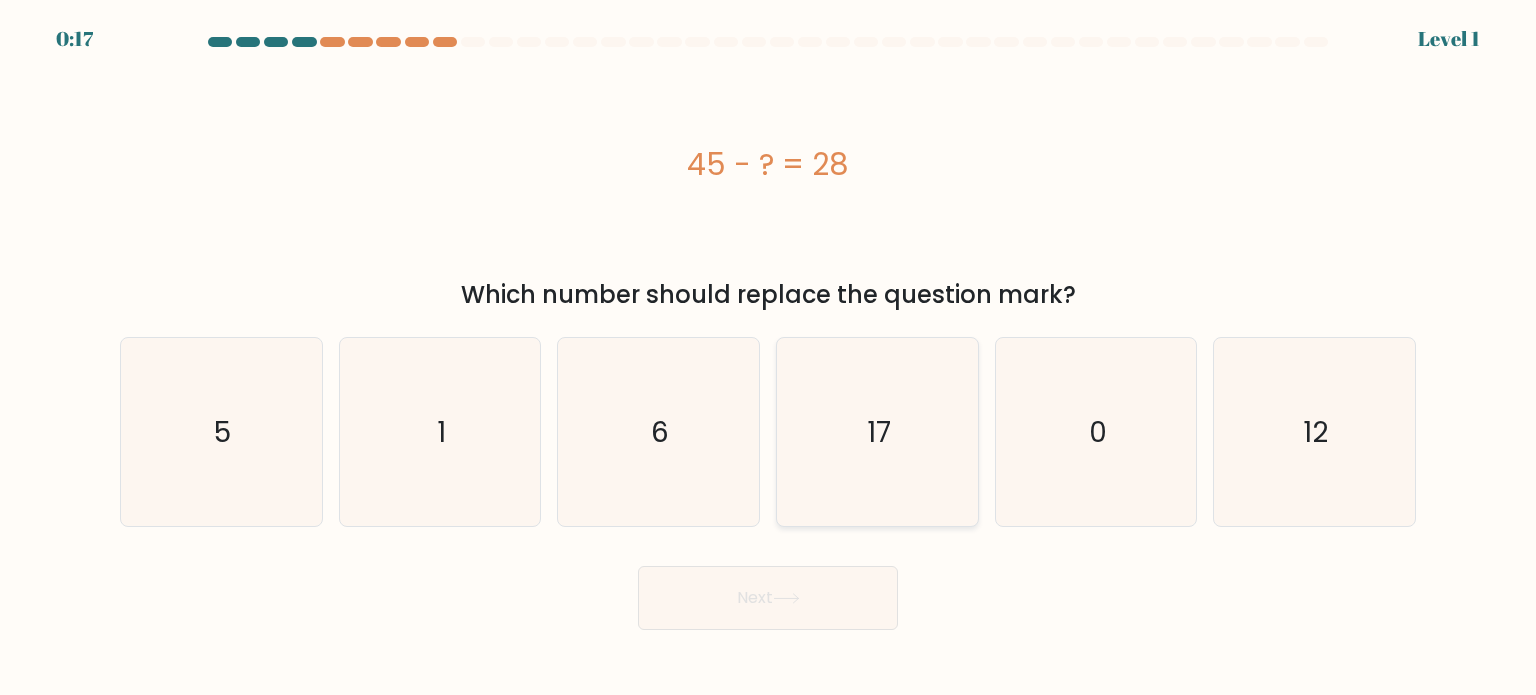 radio on "true" 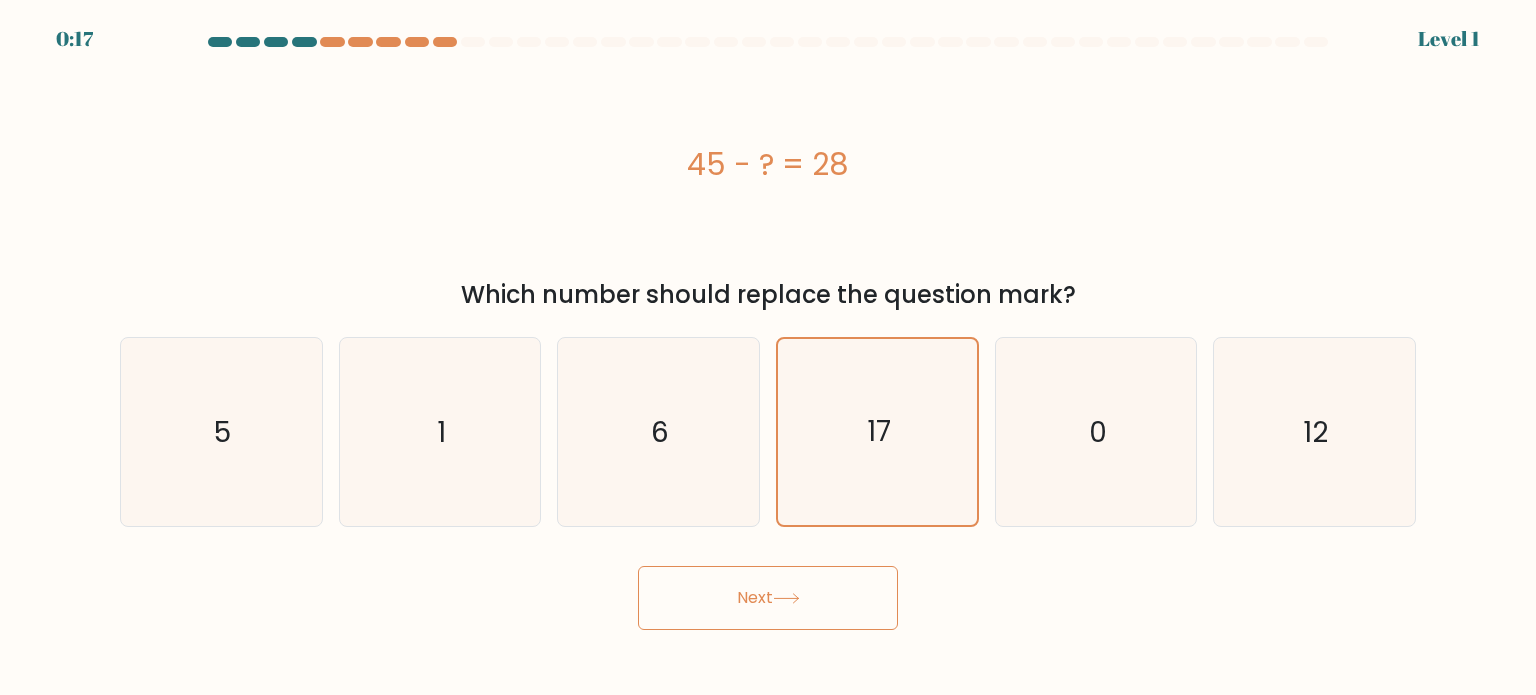 click on "Next" at bounding box center [768, 598] 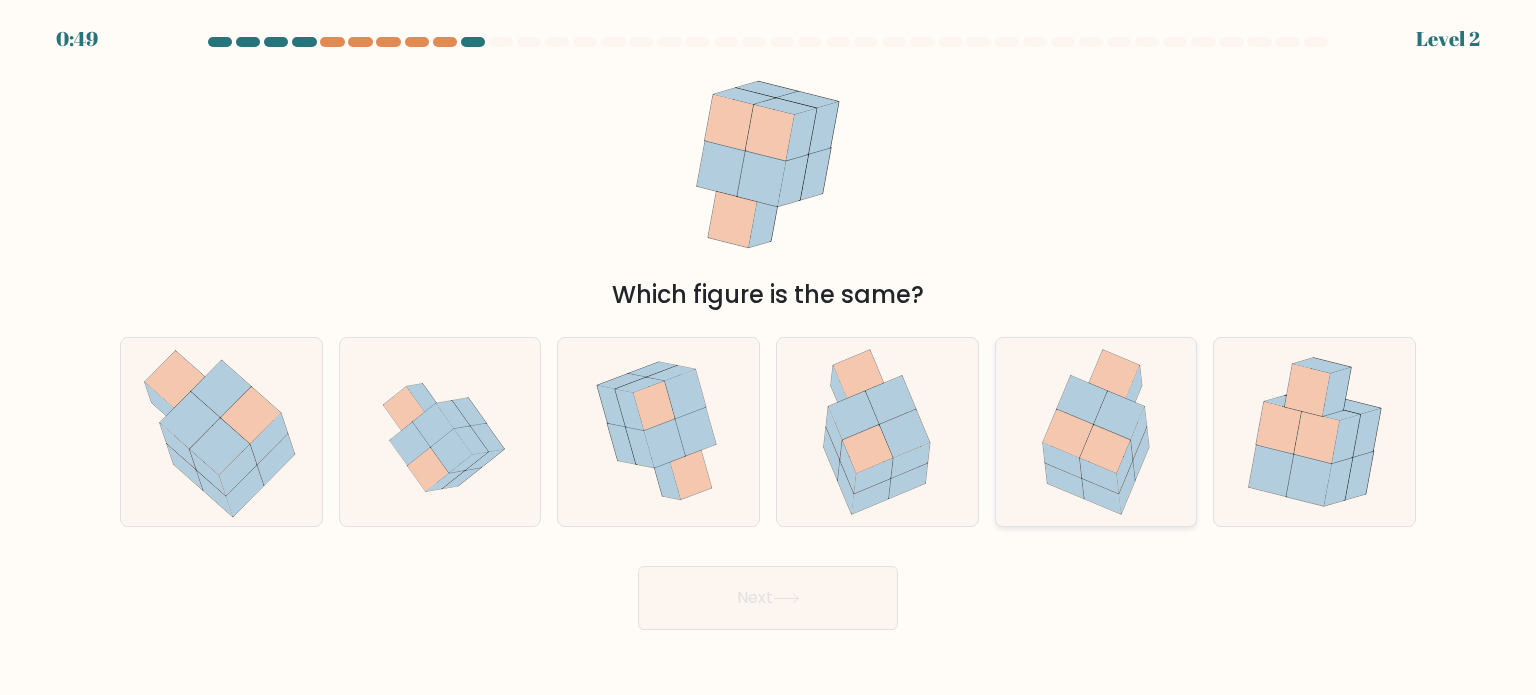 click at bounding box center (1096, 432) 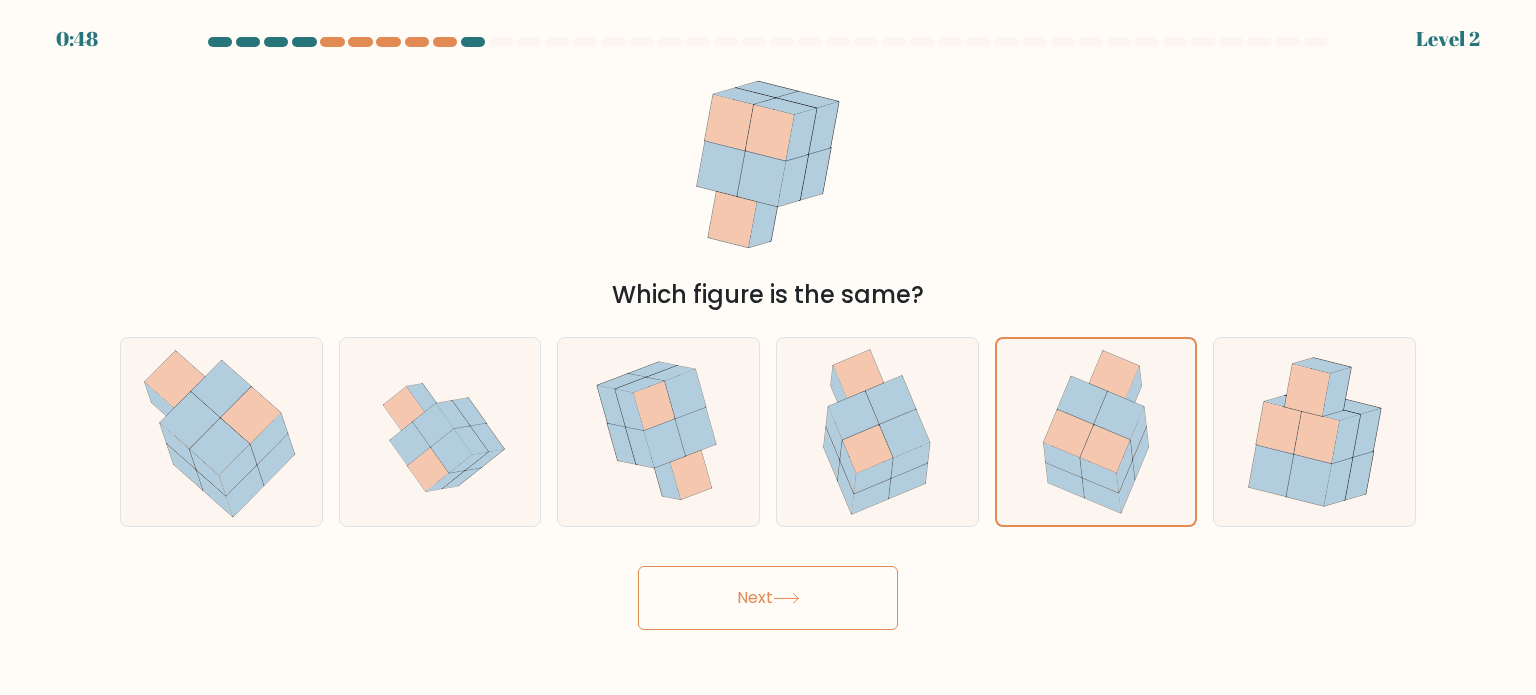 click on "Next" at bounding box center (768, 598) 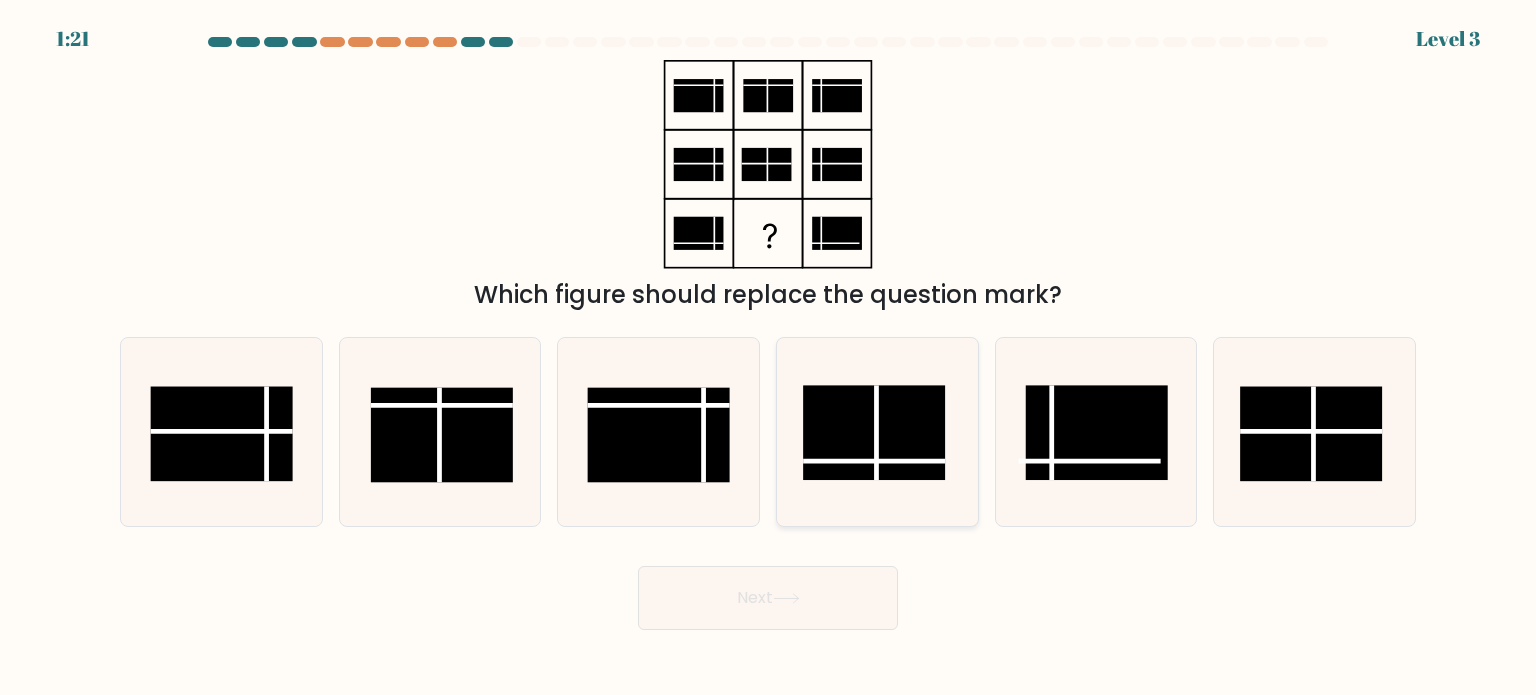 click at bounding box center (874, 432) 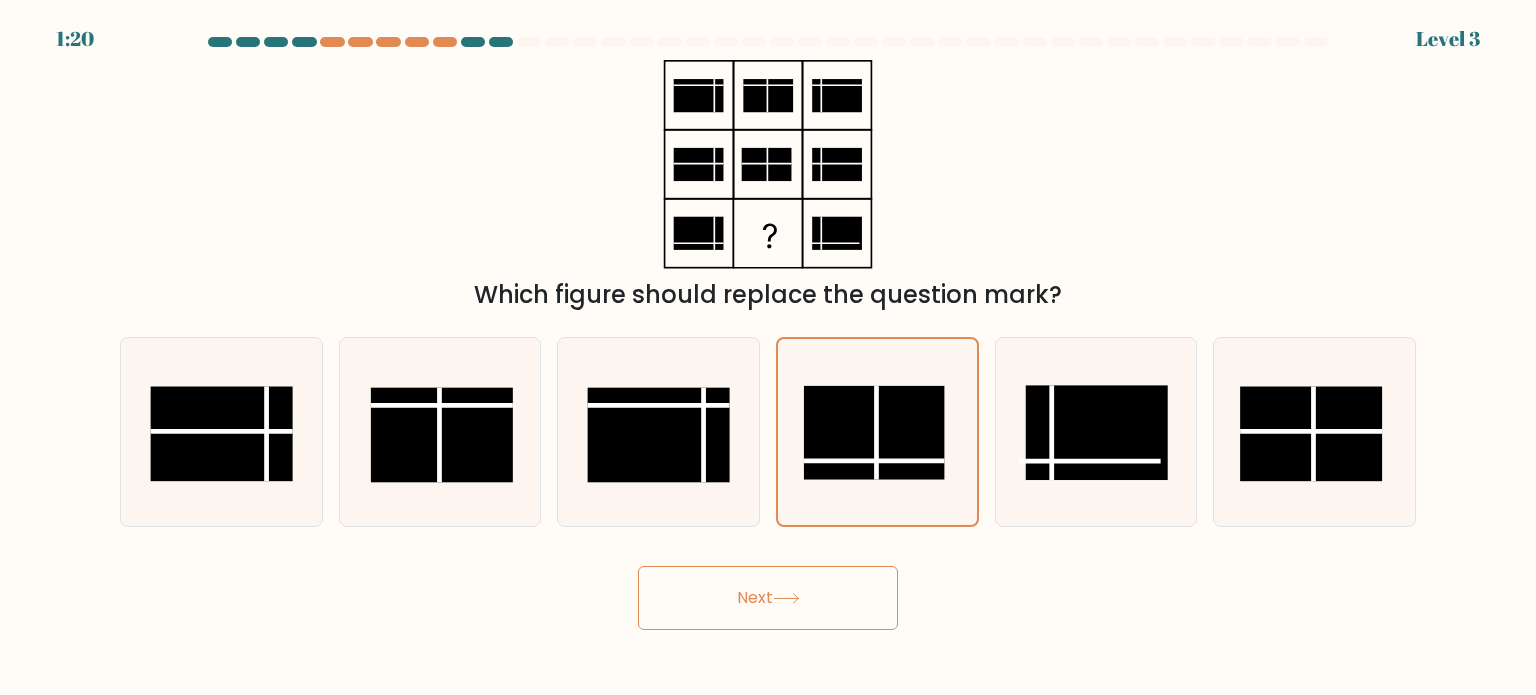 click on "Next" at bounding box center [768, 598] 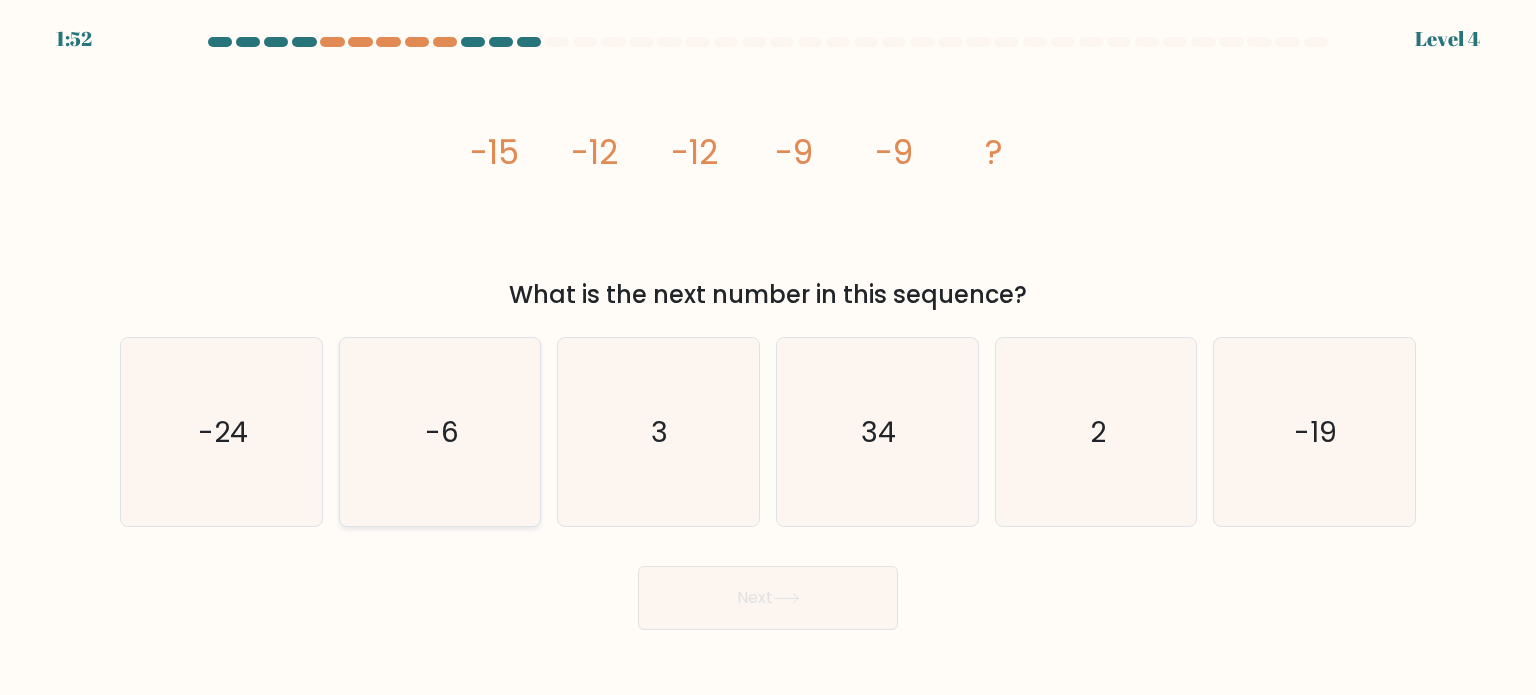 click on "-6" at bounding box center (440, 432) 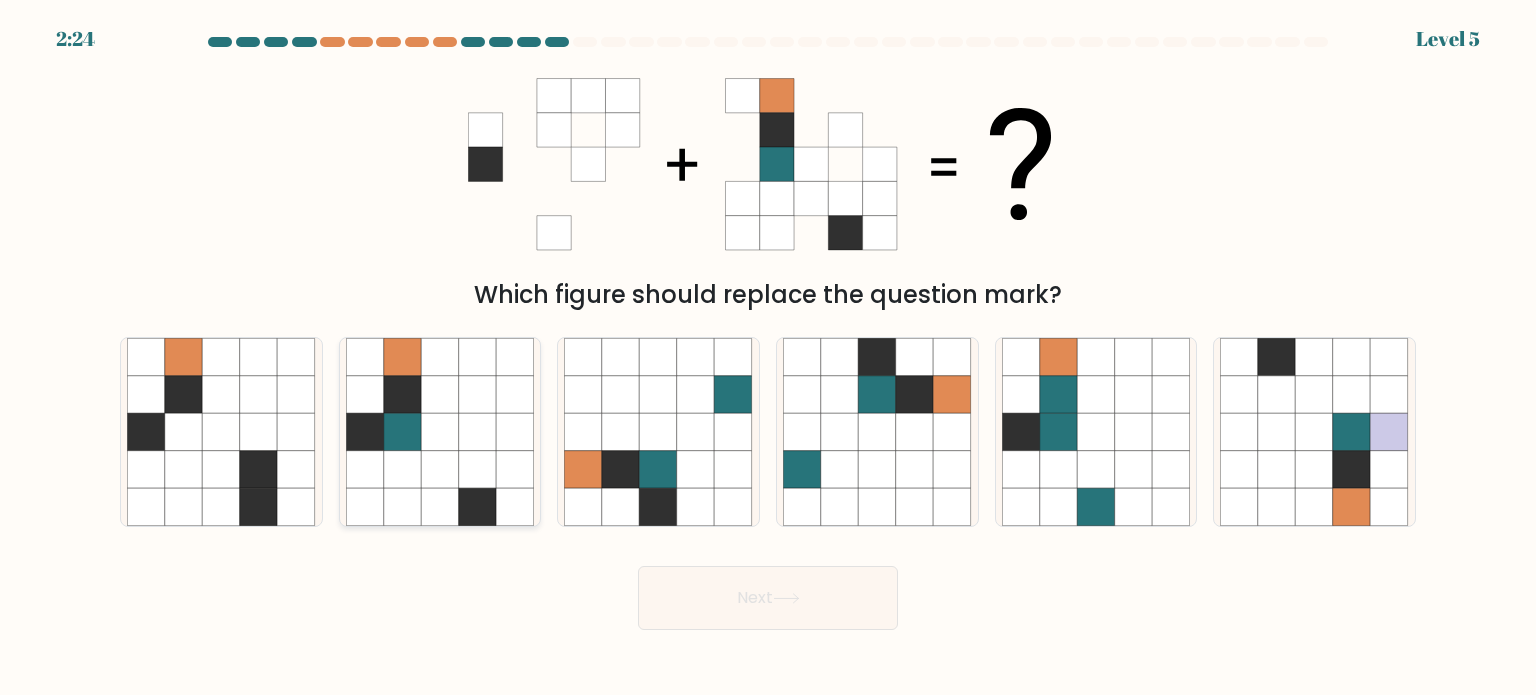 click at bounding box center (478, 432) 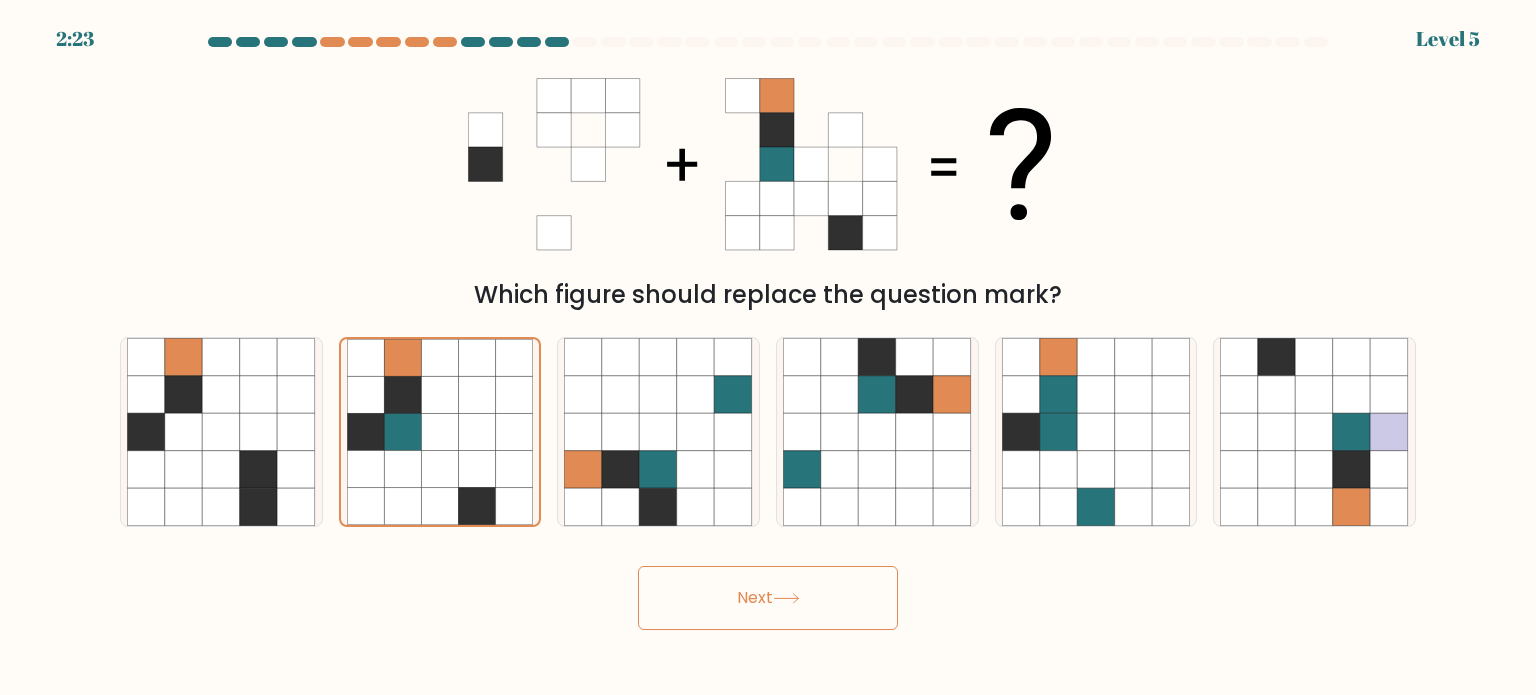 click on "Next" at bounding box center [768, 598] 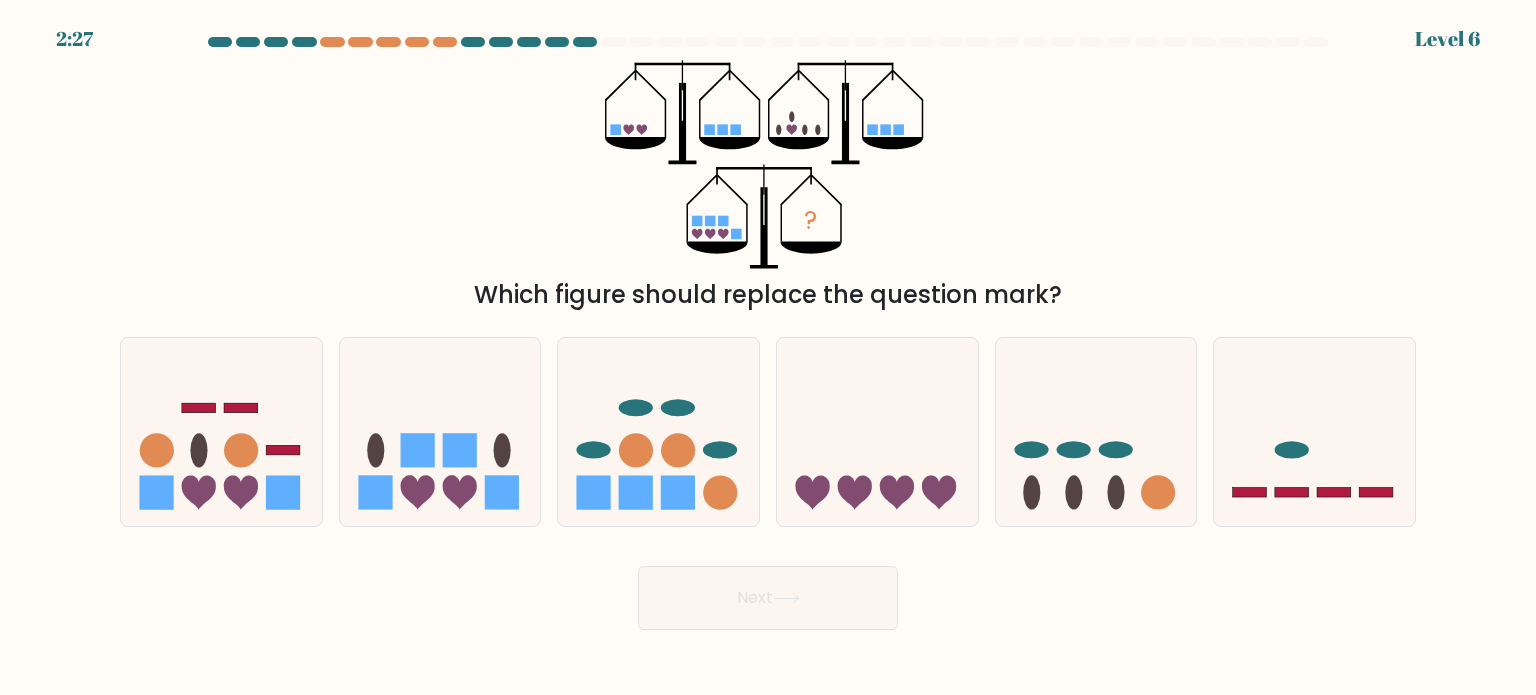 drag, startPoint x: 816, startPoint y: 495, endPoint x: 457, endPoint y: 259, distance: 429.62427 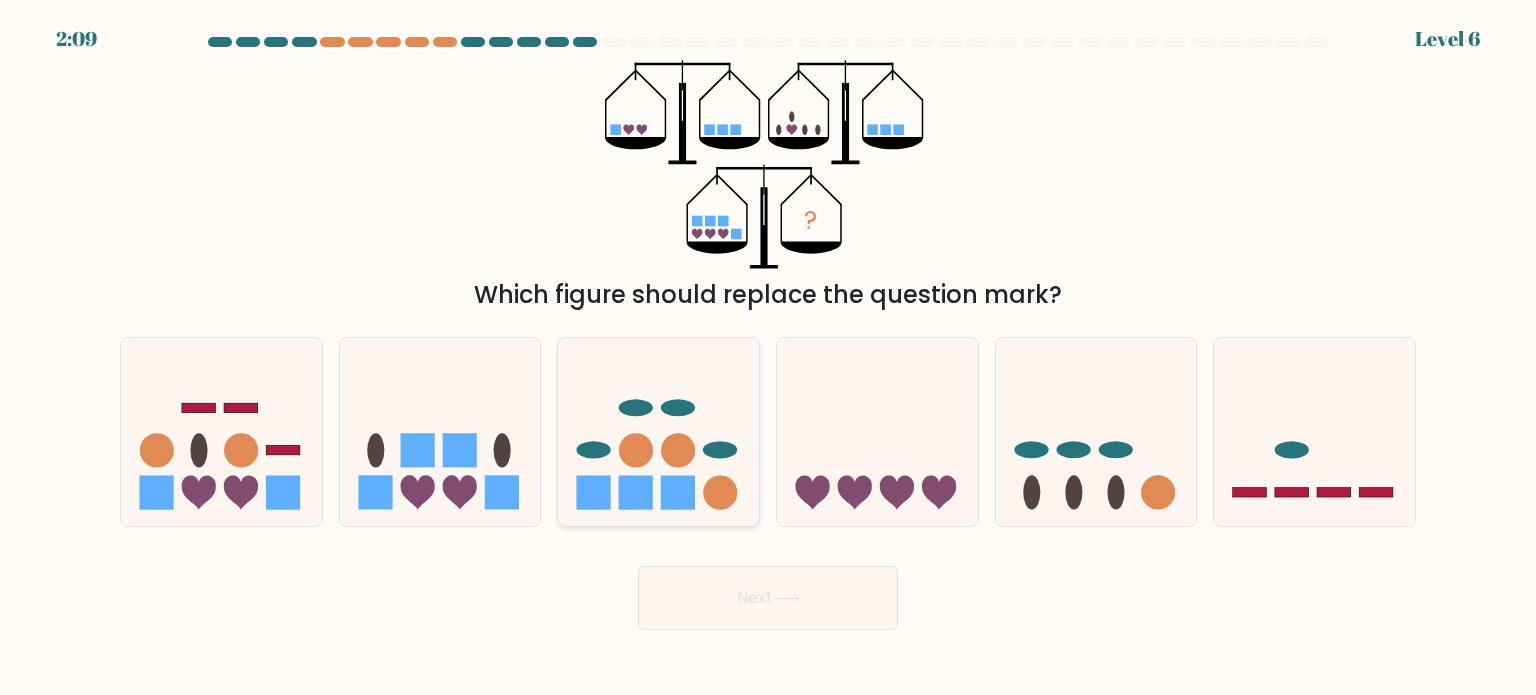 click at bounding box center [721, 492] 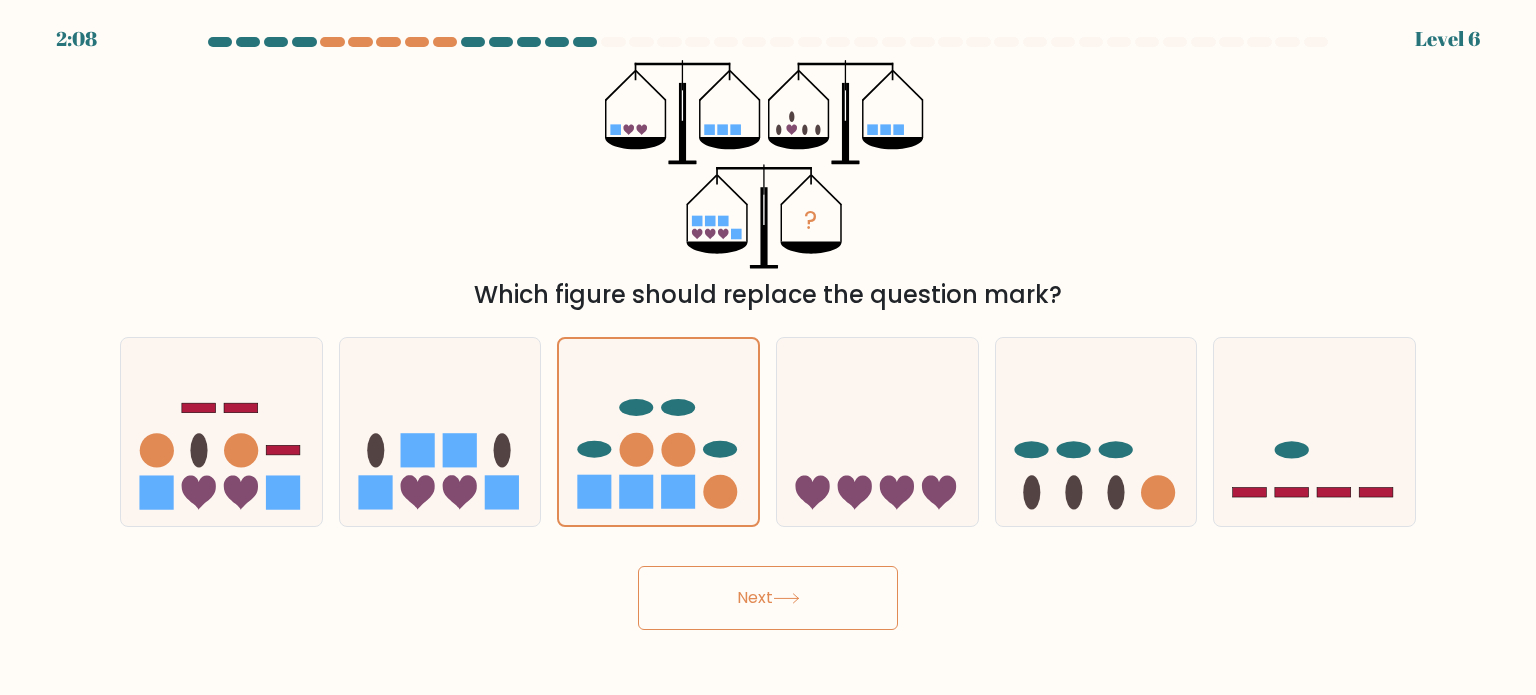 click at bounding box center [768, 333] 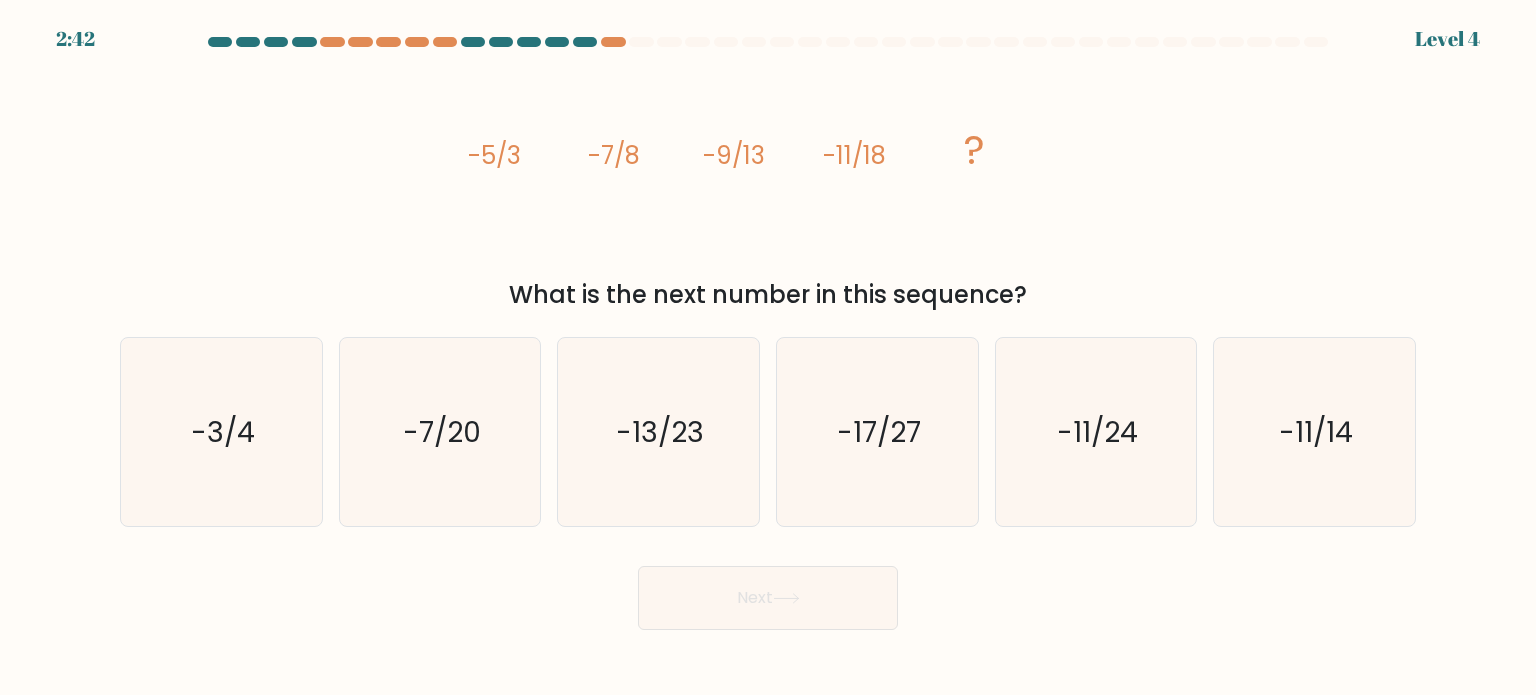 drag, startPoint x: 707, startPoint y: 609, endPoint x: 520, endPoint y: 179, distance: 468.90192 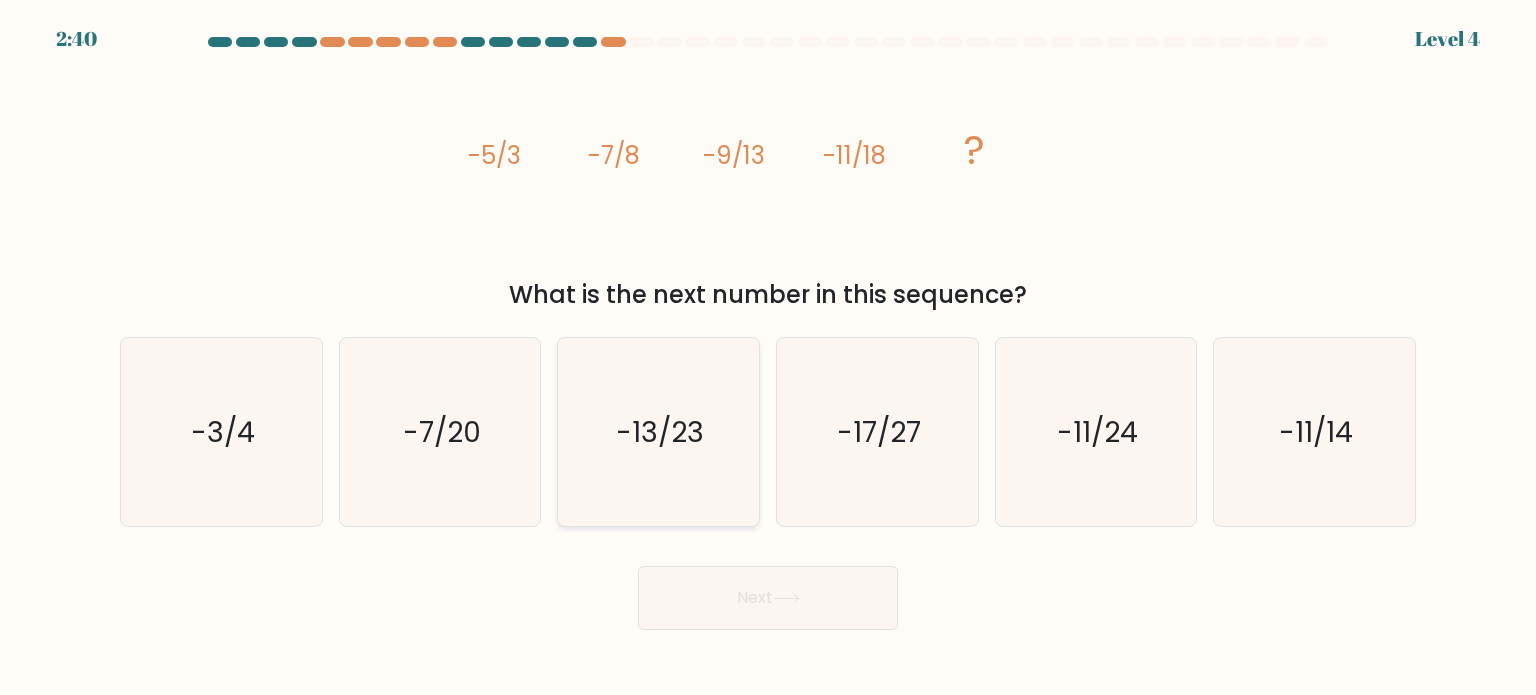 click on "-13/23" at bounding box center (661, 431) 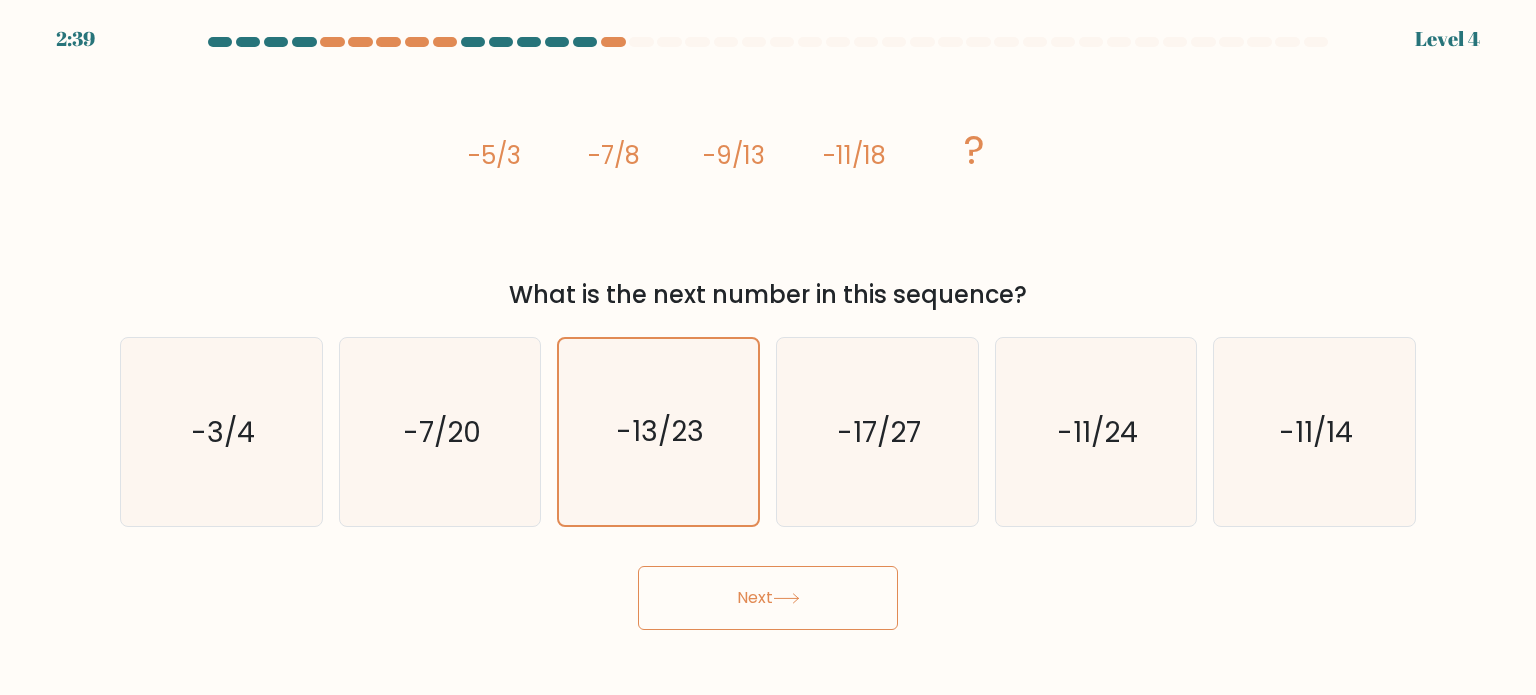 click on "Next" at bounding box center (768, 598) 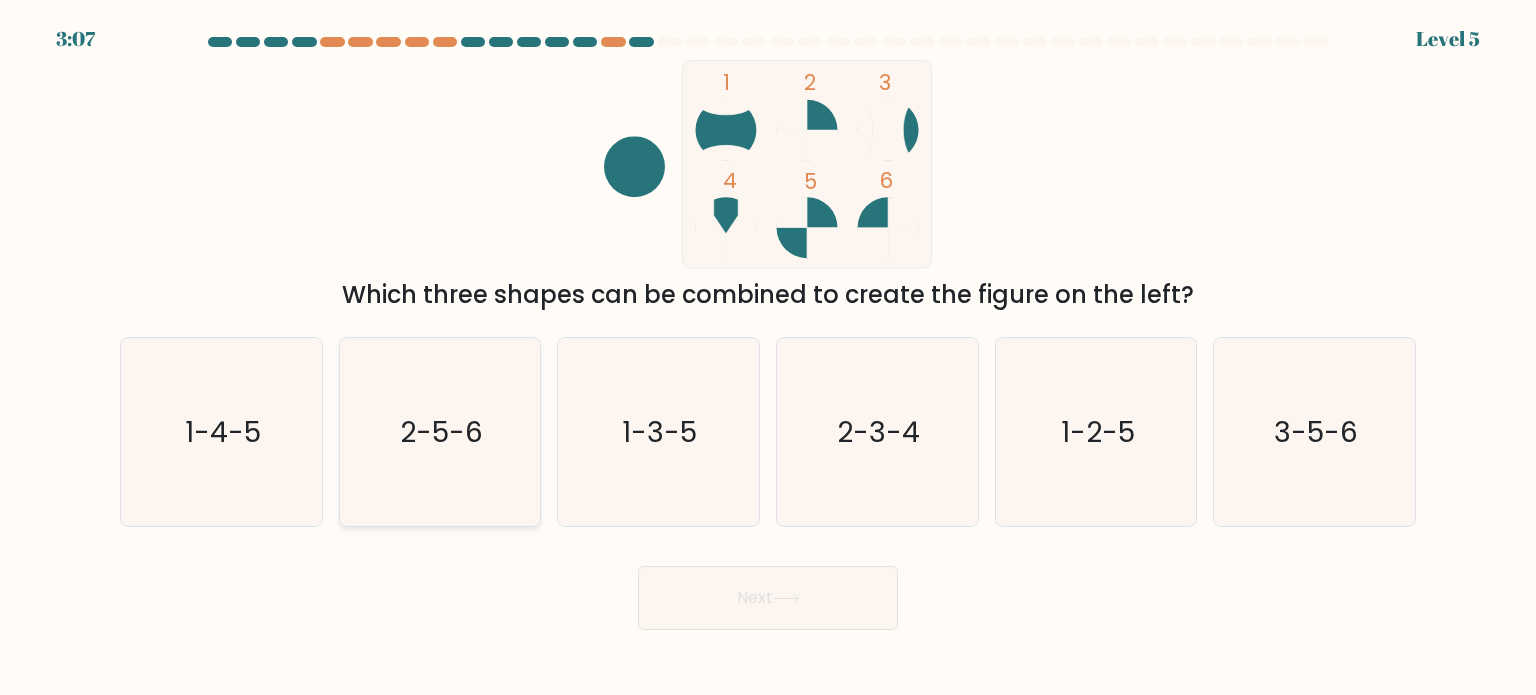 click on "2-5-6" at bounding box center [440, 432] 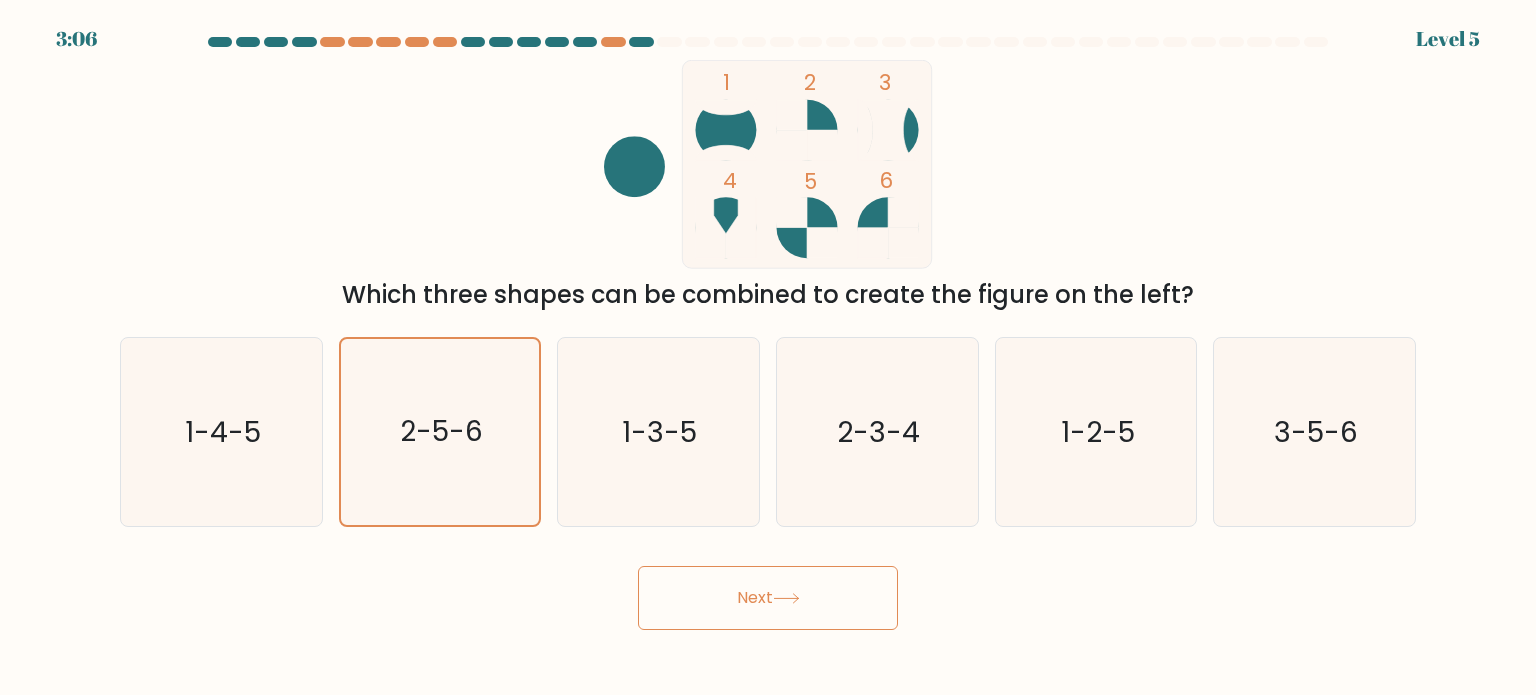 click at bounding box center (786, 598) 